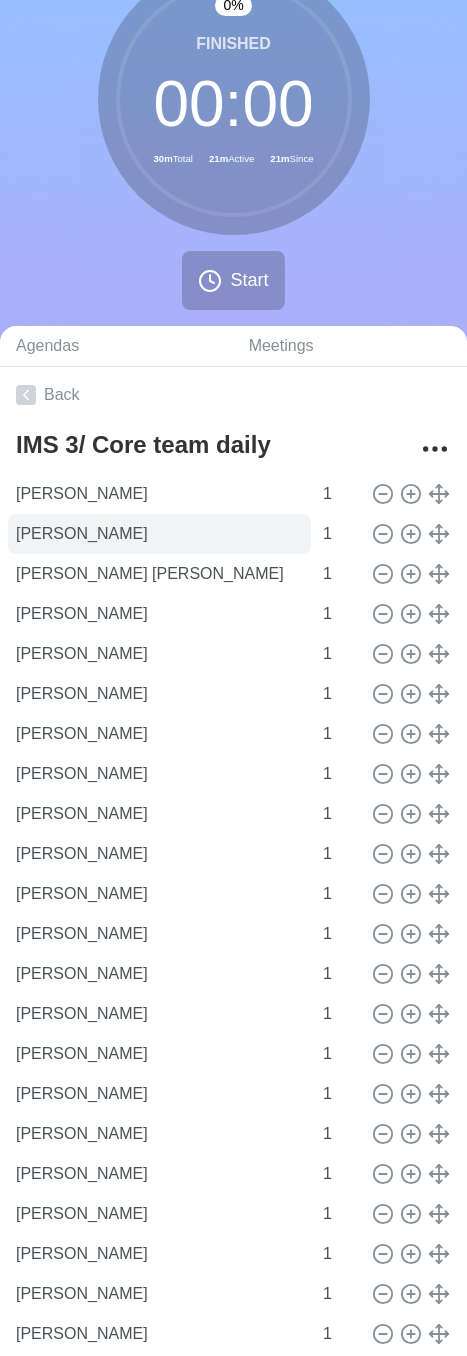 scroll, scrollTop: 0, scrollLeft: 0, axis: both 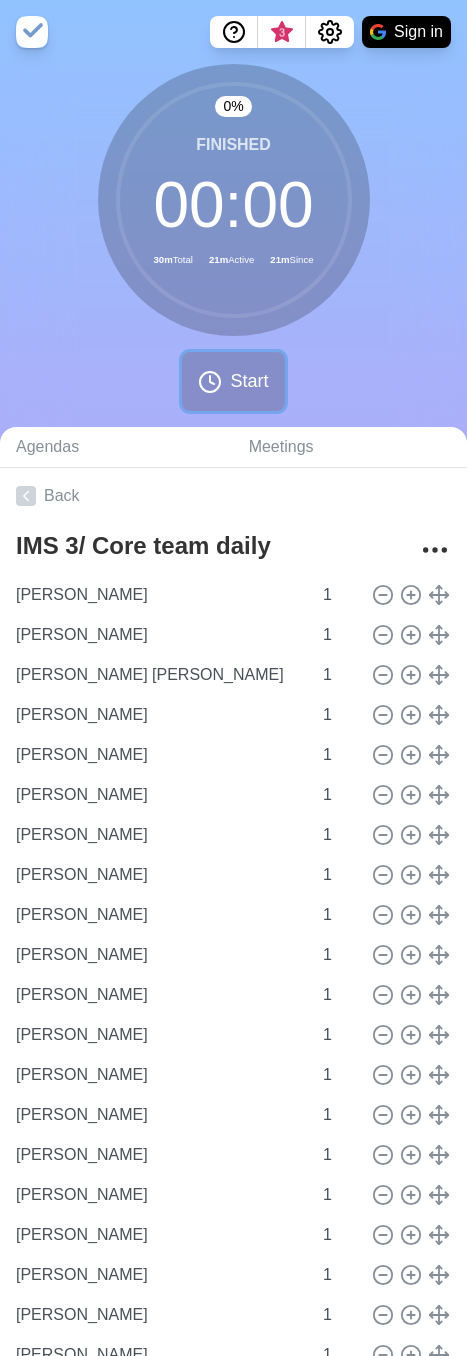 click 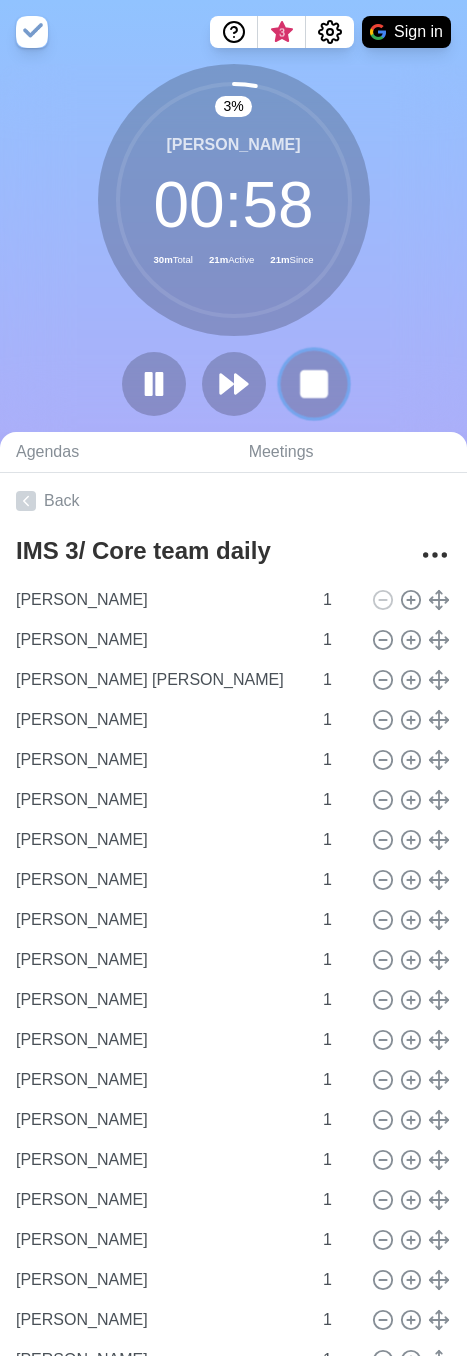 click 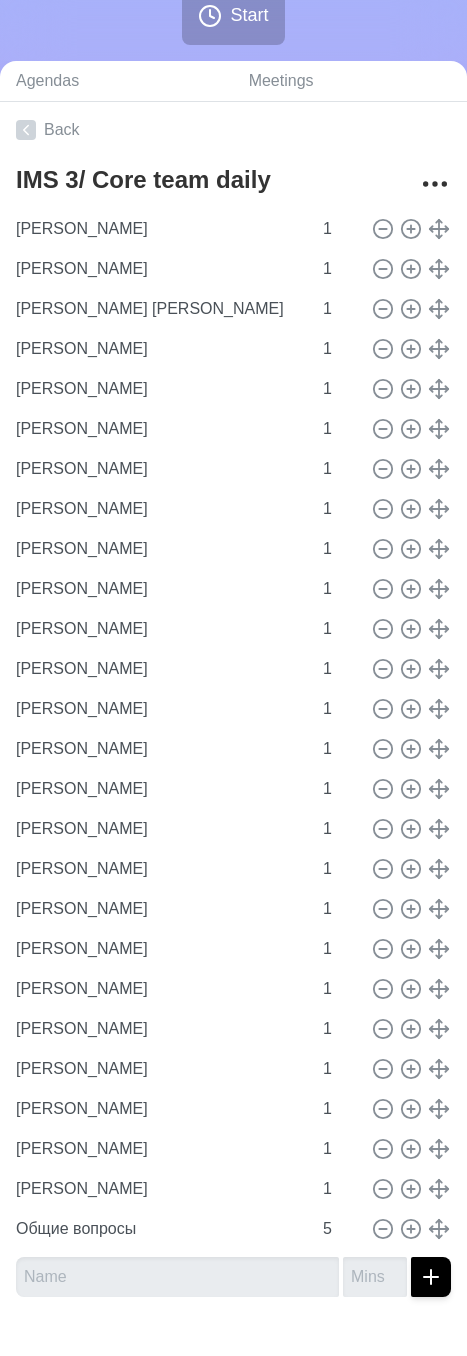 scroll, scrollTop: 402, scrollLeft: 0, axis: vertical 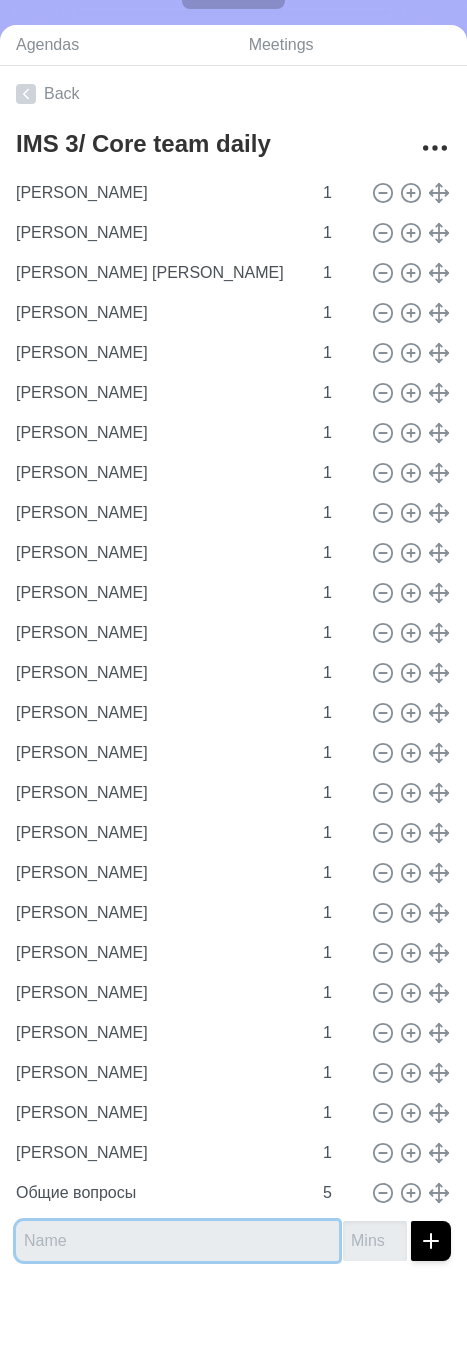 click at bounding box center [177, 1241] 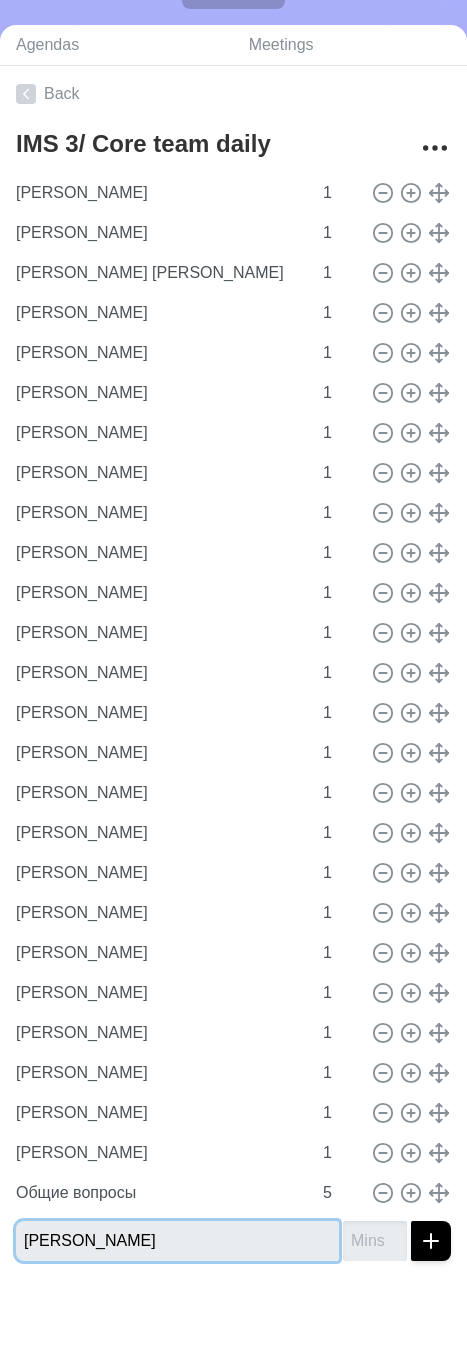 type on "[PERSON_NAME]" 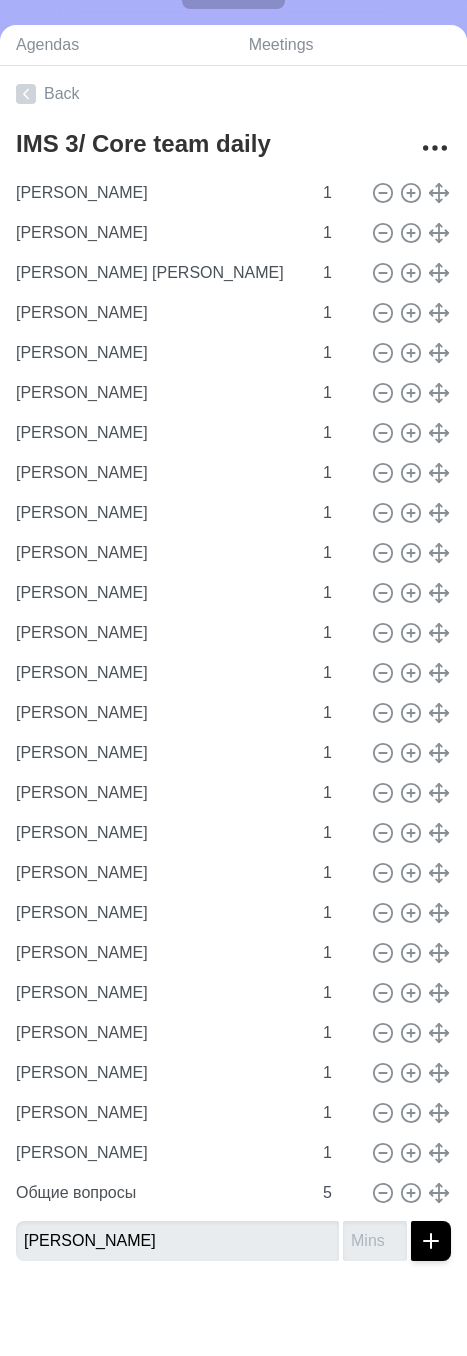 click on "IMS 3/ Core team daily           [PERSON_NAME]   1       [PERSON_NAME]   1       Бормакова [PERSON_NAME]   1       [PERSON_NAME]   1       [PERSON_NAME]   1       [PERSON_NAME]   1       [PERSON_NAME]   1       [PERSON_NAME]   1       [PERSON_NAME]   1       [PERSON_NAME]   1       [PERSON_NAME]   1       [PERSON_NAME]   1       [PERSON_NAME]   1       [PERSON_NAME]   1       [PERSON_NAME]   1       [PERSON_NAME]   1       [PERSON_NAME]   1       [PERSON_NAME]   1       [PERSON_NAME]   1       [PERSON_NAME]   1       [PERSON_NAME]   1       [PERSON_NAME]   1       [PERSON_NAME]   1       [PERSON_NAME]   1         1" at bounding box center [233, 699] 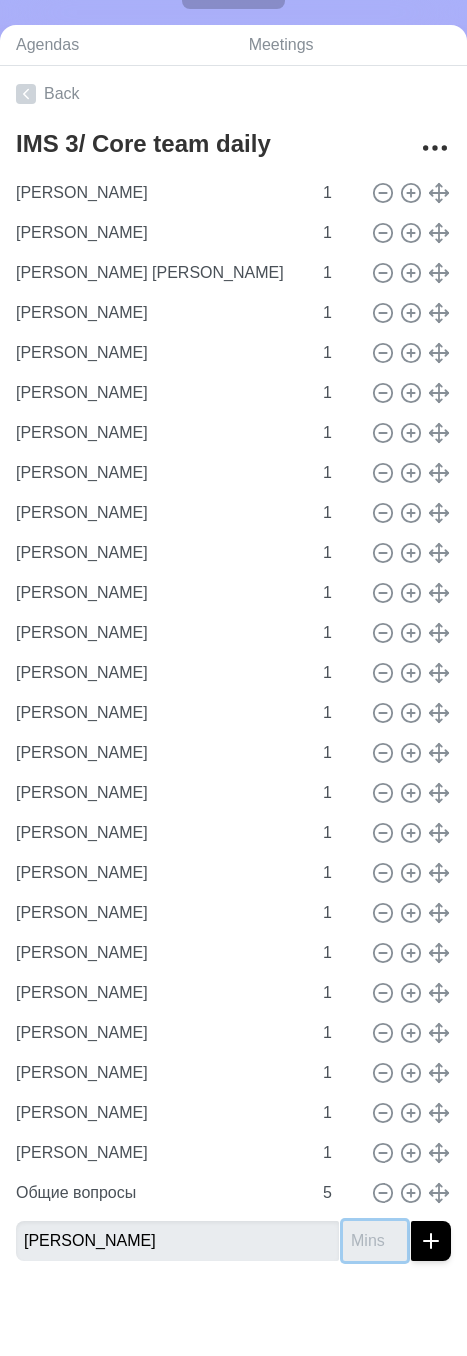 click at bounding box center [375, 1241] 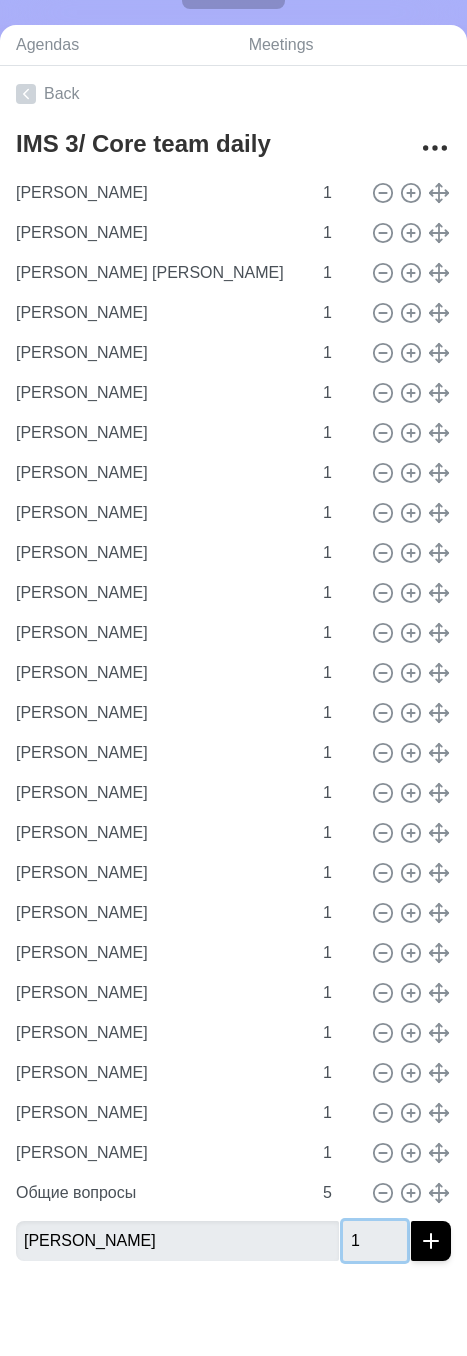 type on "1" 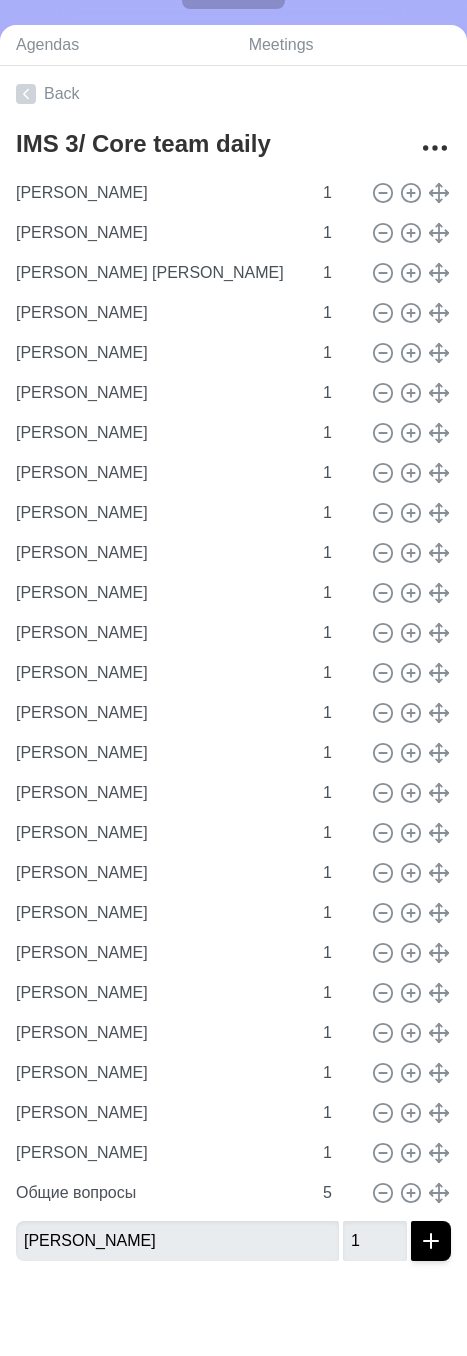click 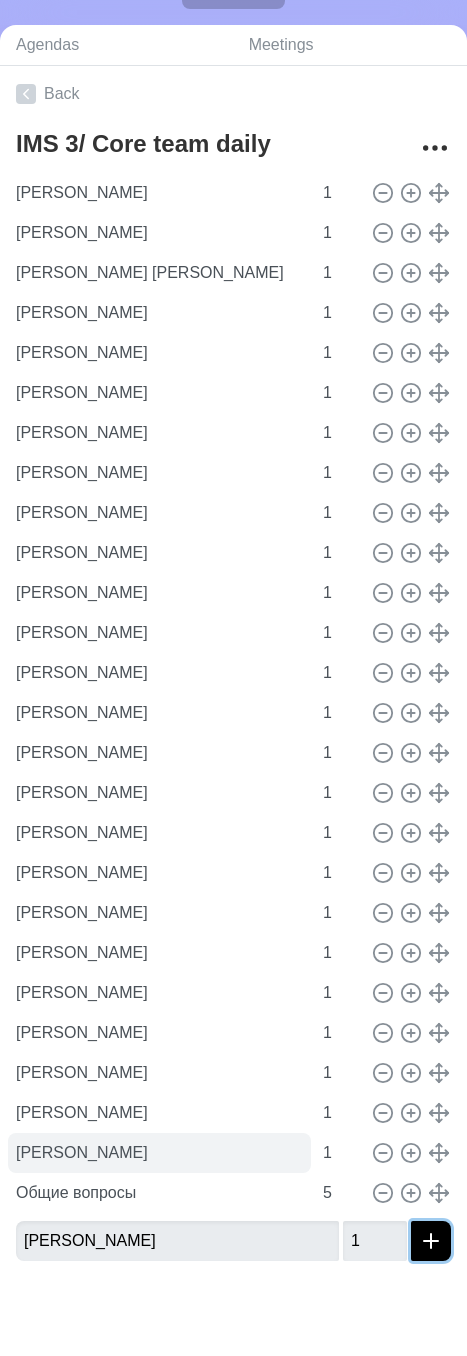 drag, startPoint x: 413, startPoint y: 1244, endPoint x: 149, endPoint y: 1153, distance: 279.24362 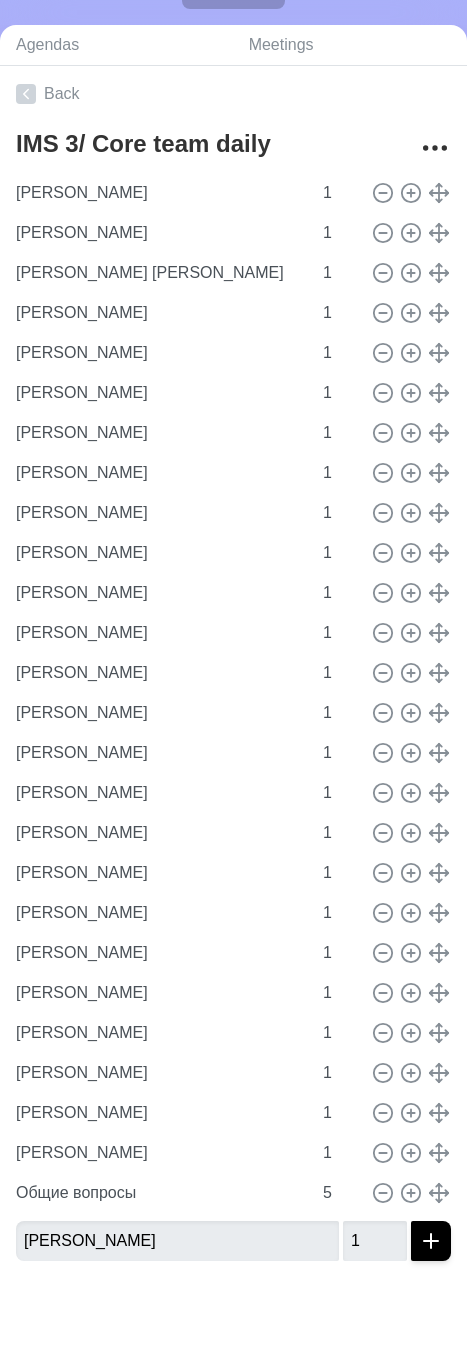 click 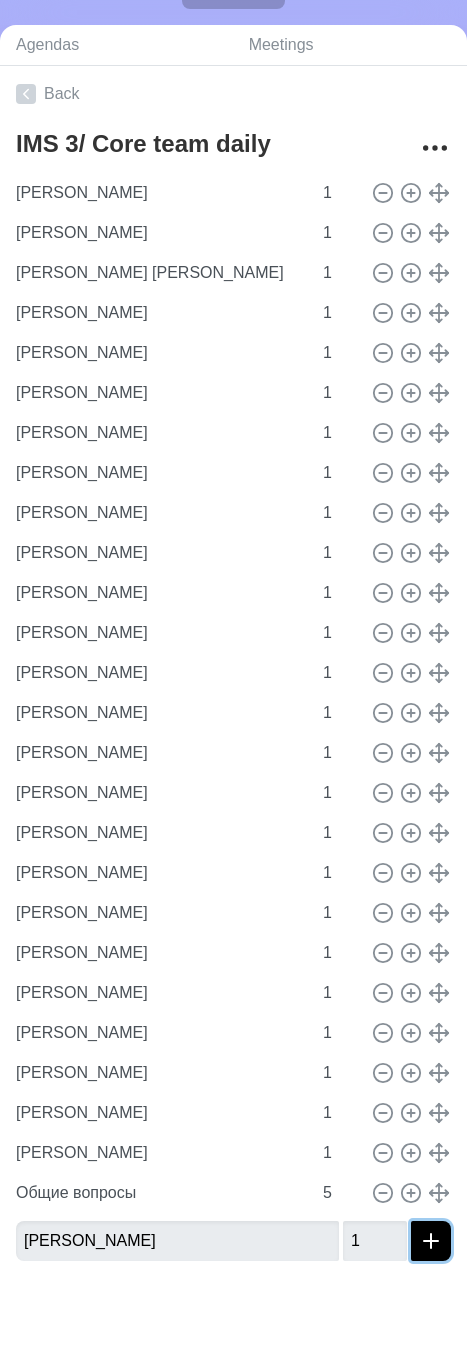 click at bounding box center (431, 1241) 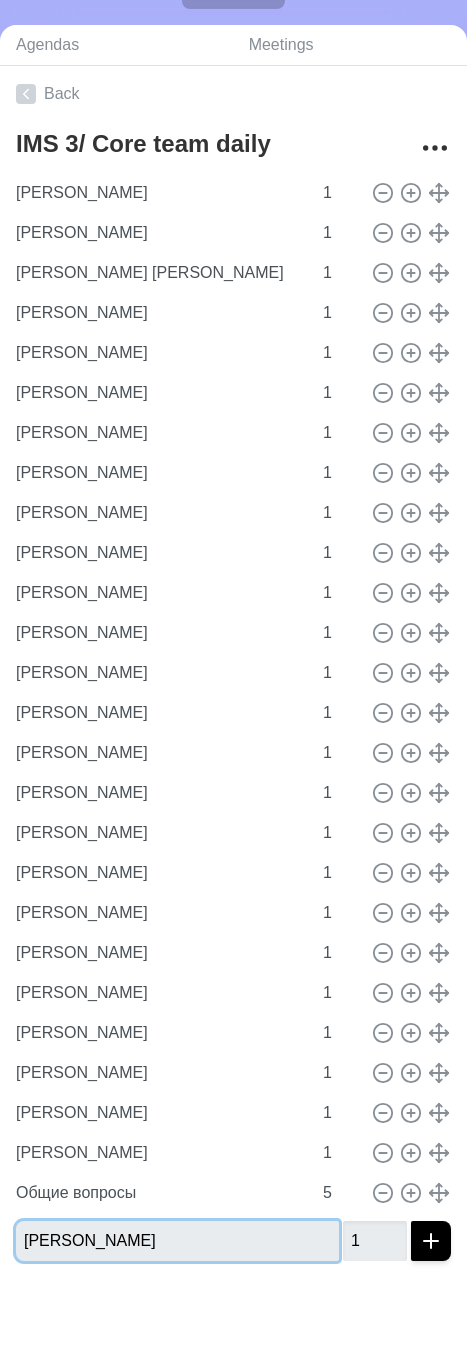 type 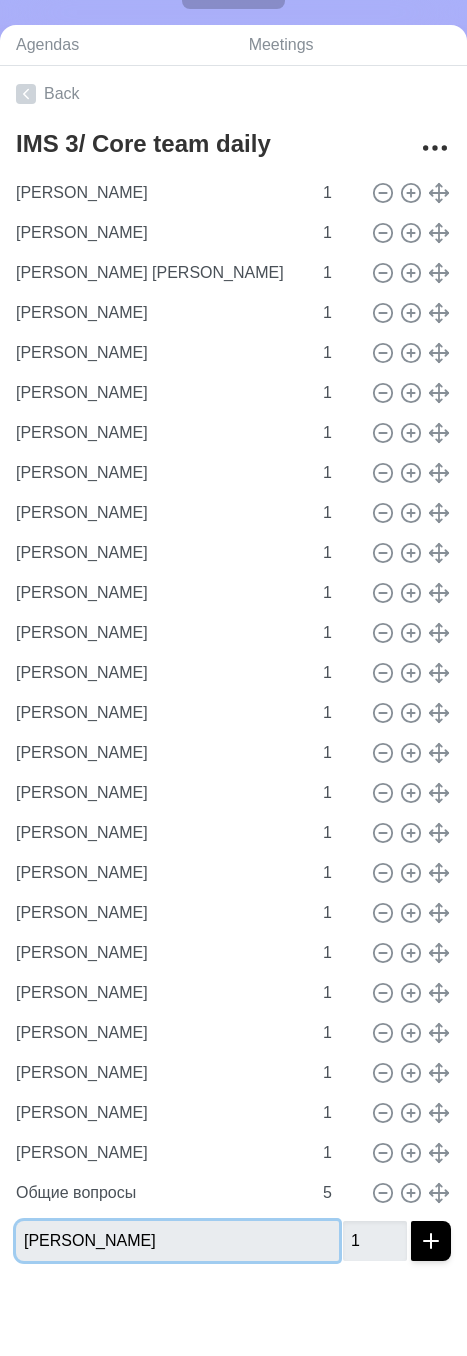 type 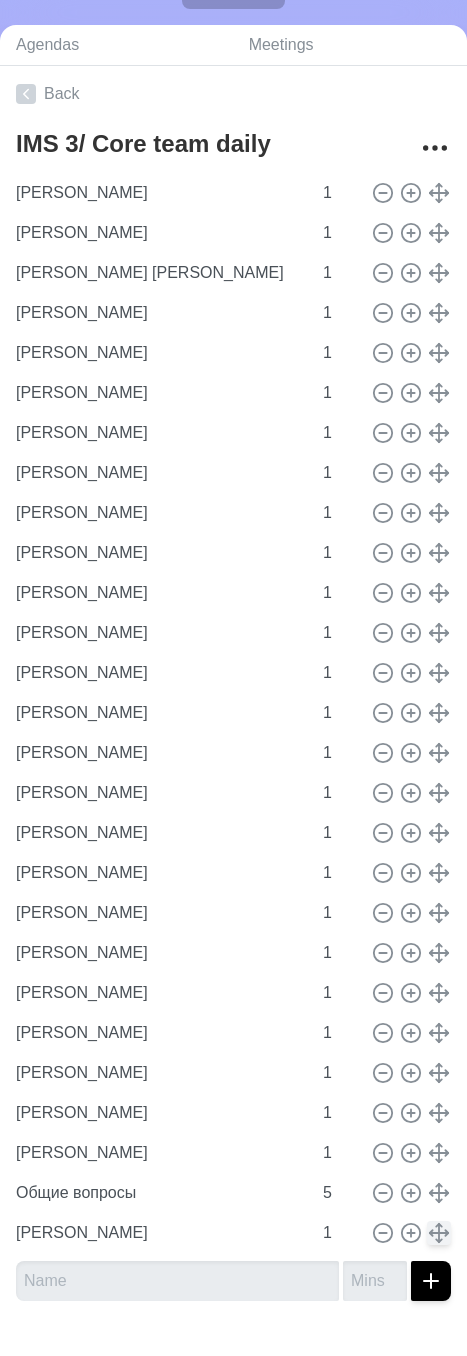 type 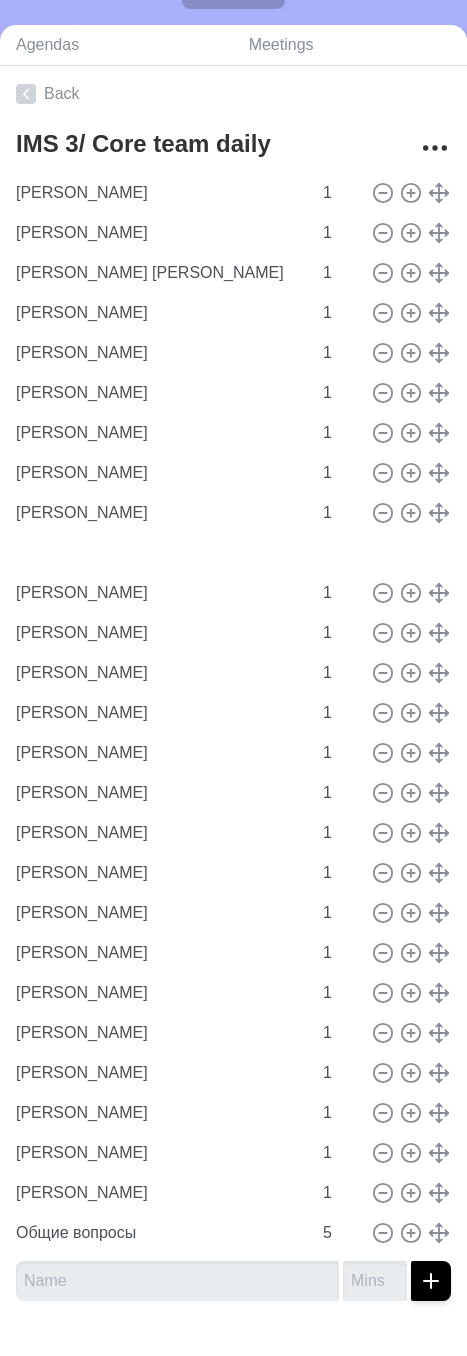 type on "[PERSON_NAME]" 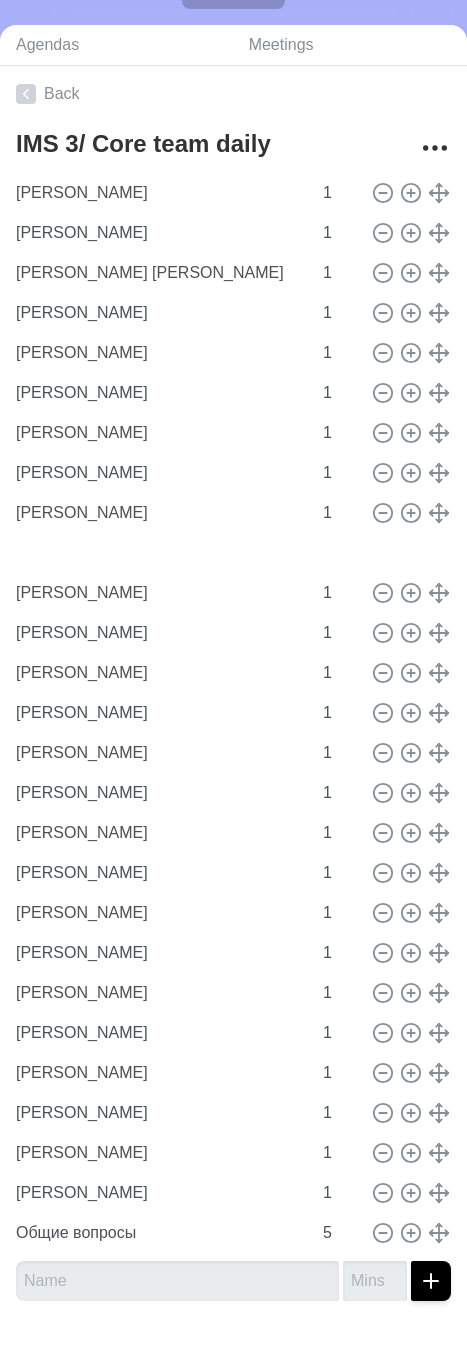type on "[PERSON_NAME]" 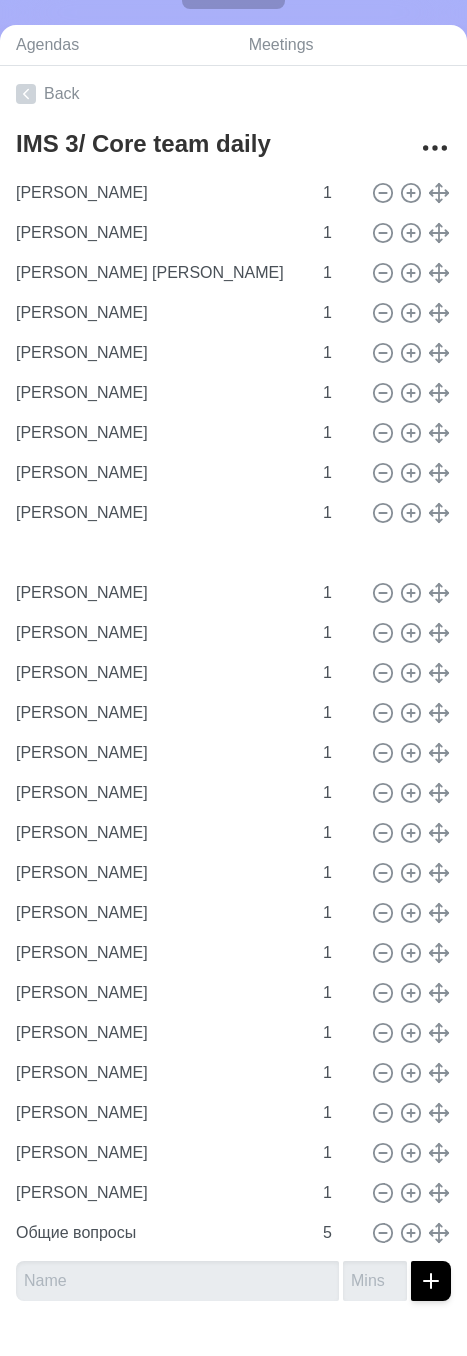 type on "[PERSON_NAME]" 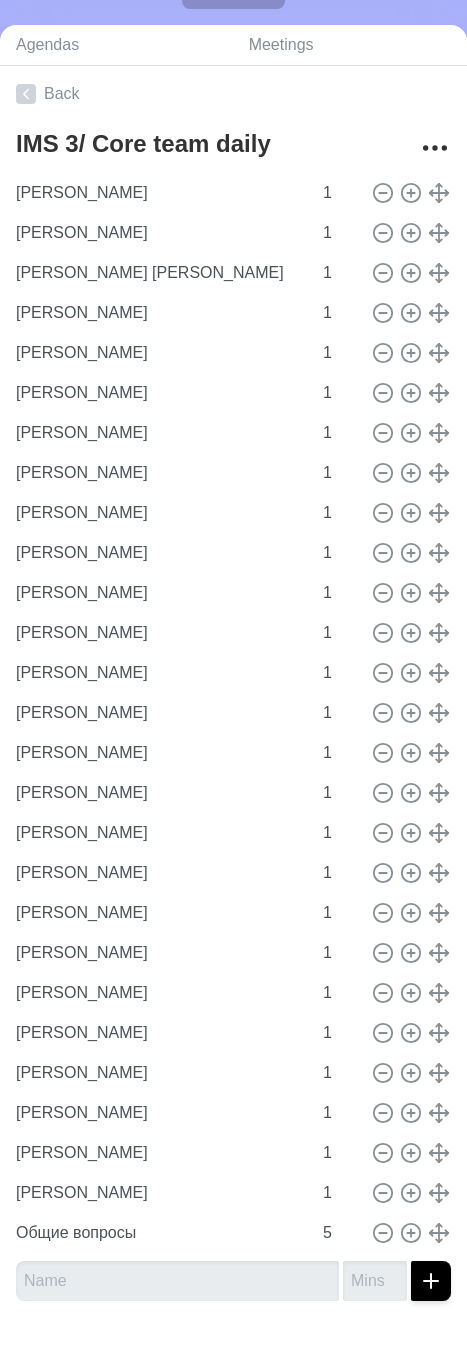 click 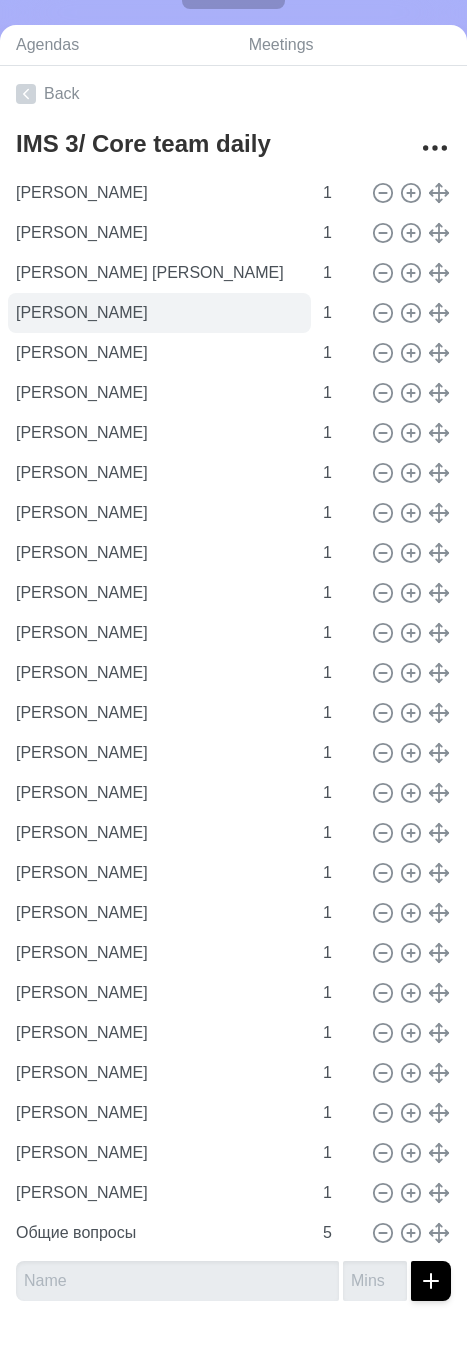 scroll, scrollTop: 0, scrollLeft: 0, axis: both 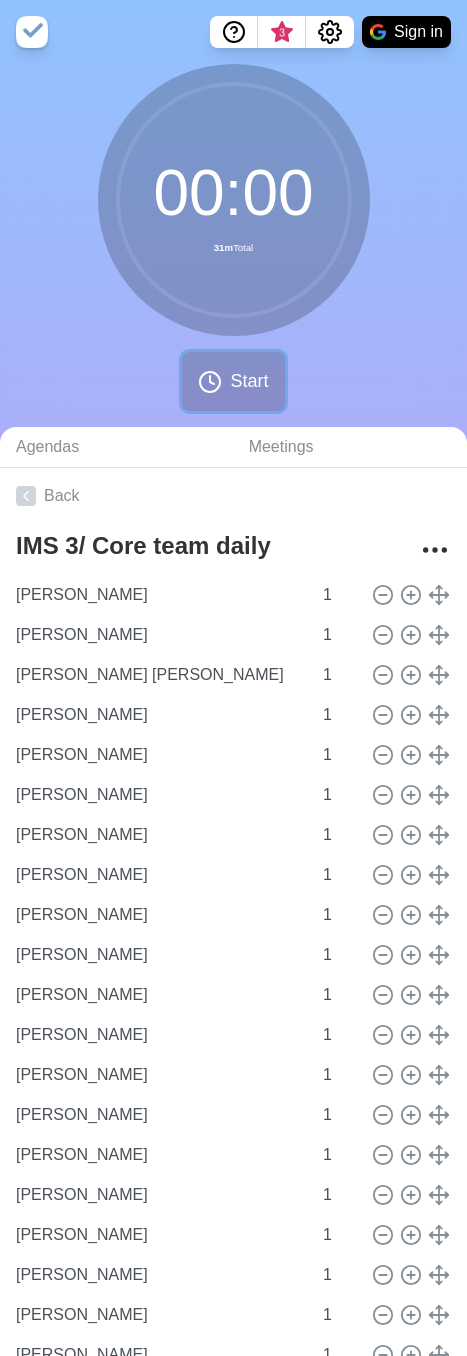 click 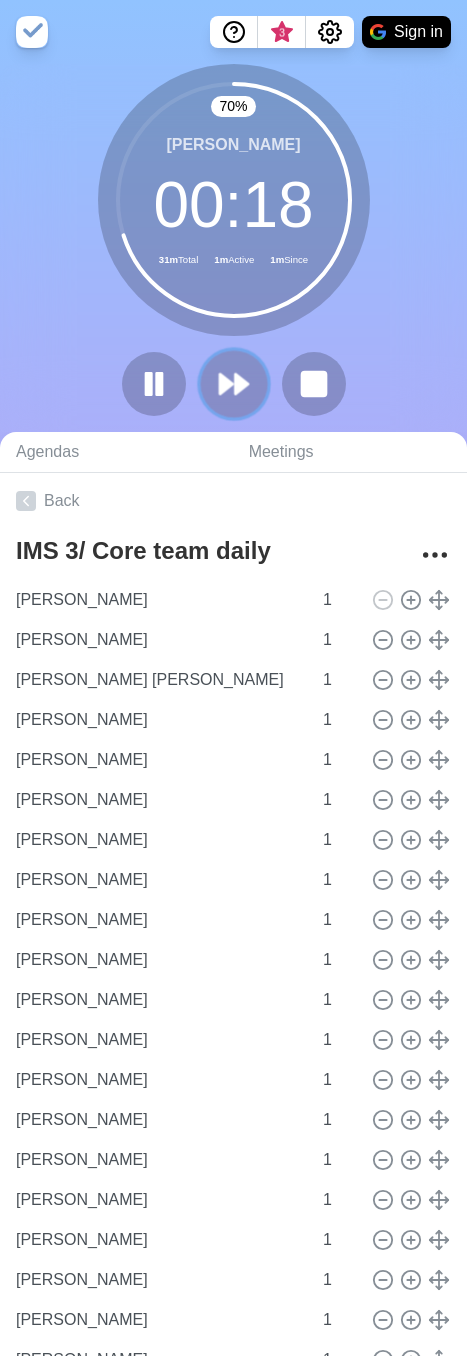 click 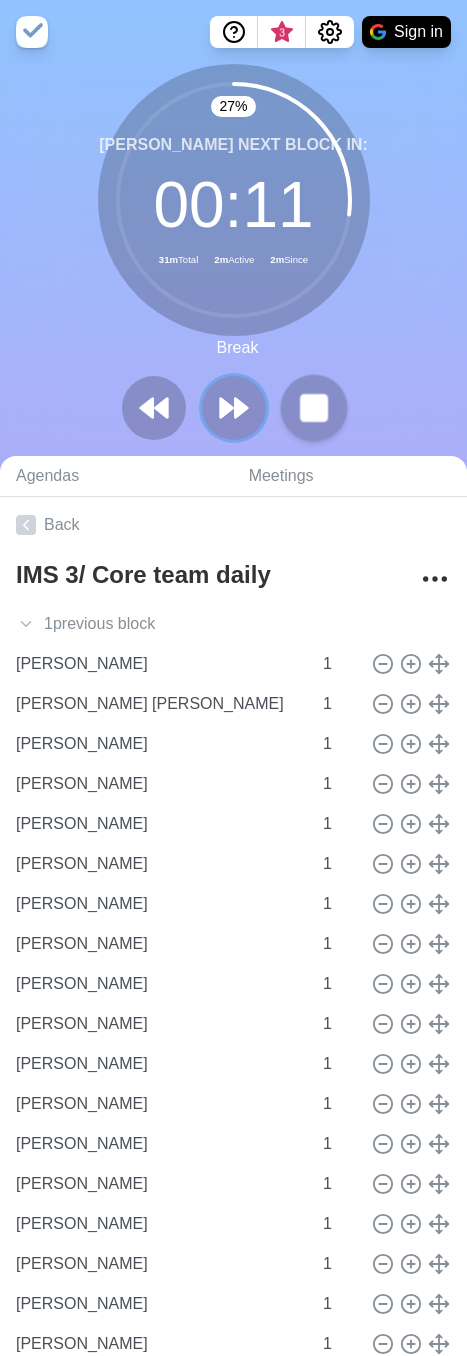 drag, startPoint x: 238, startPoint y: 385, endPoint x: 323, endPoint y: 394, distance: 85.47514 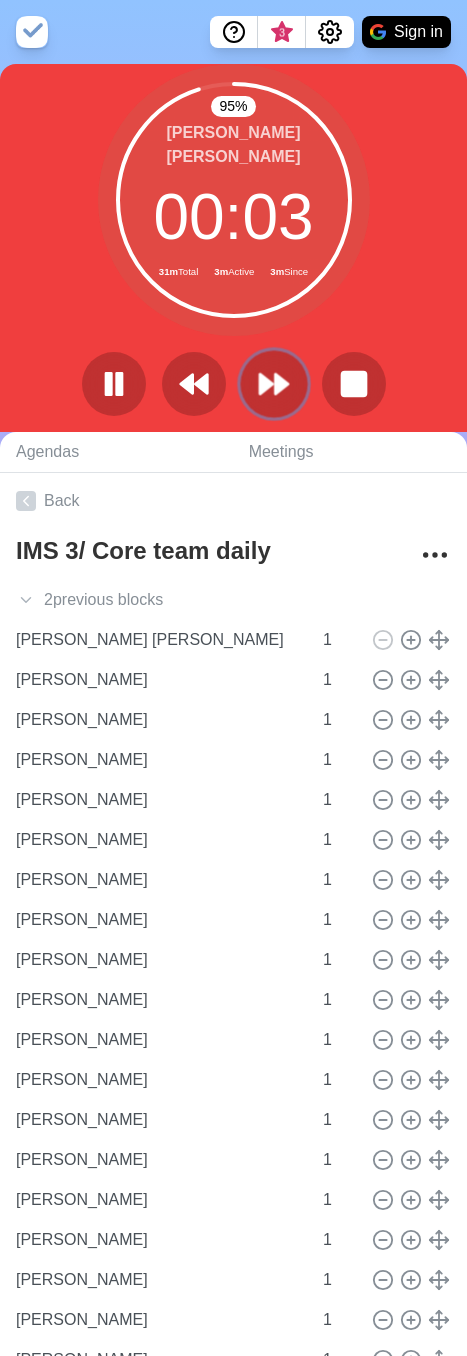 click 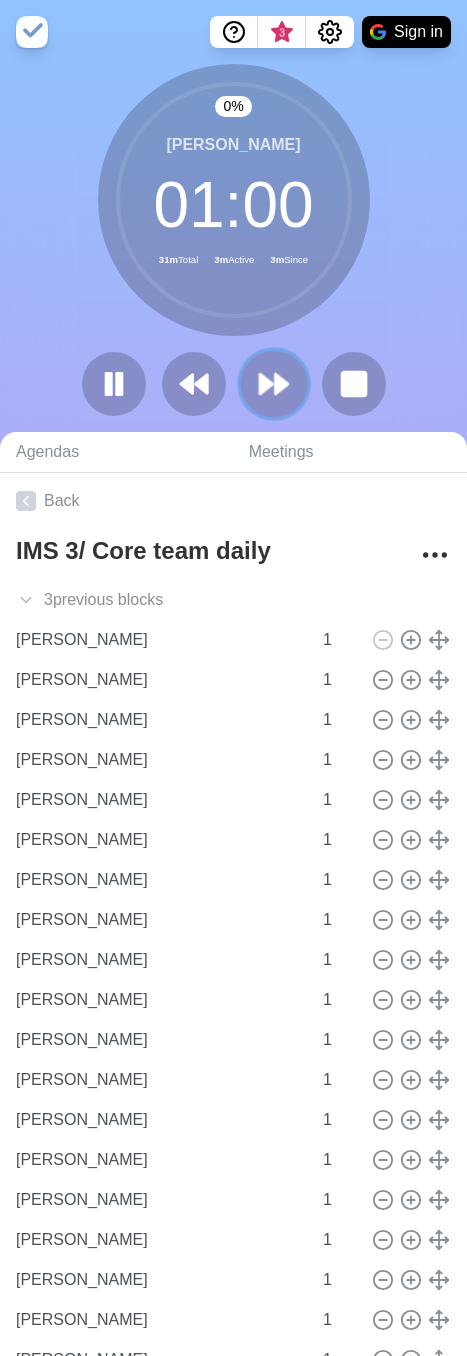 click 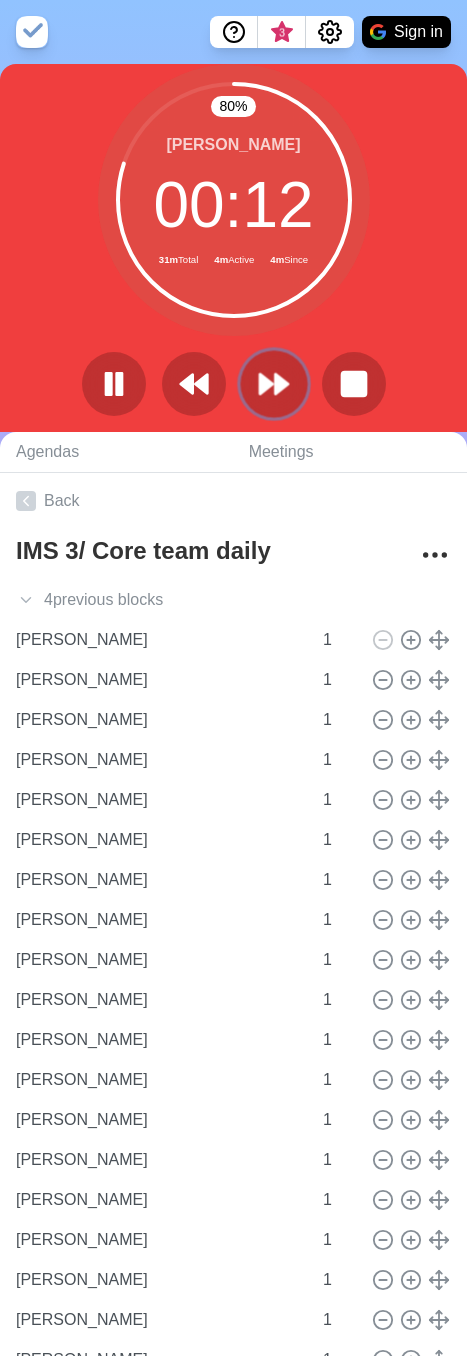 click 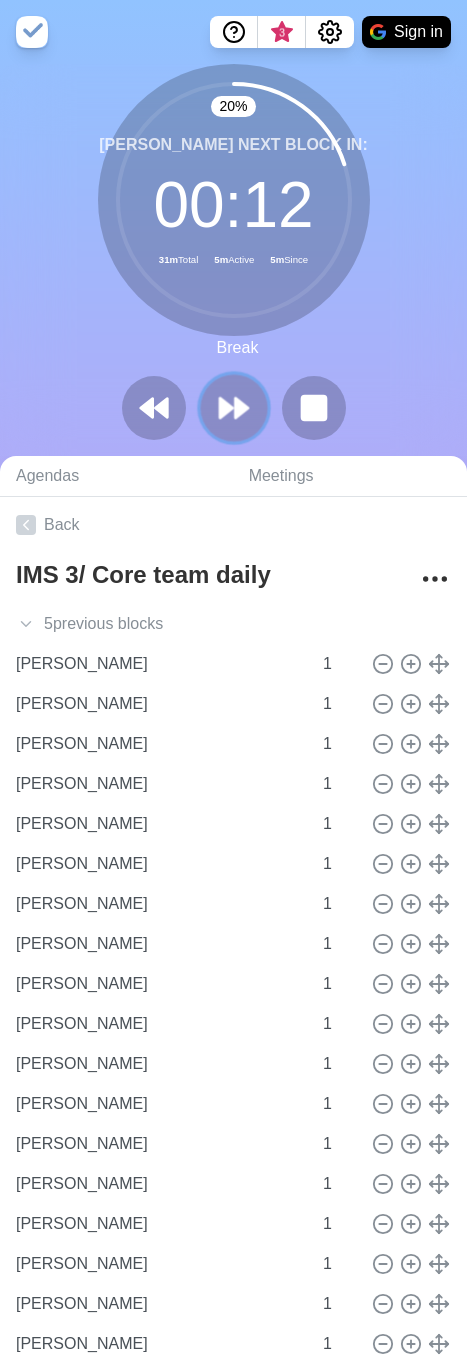 click 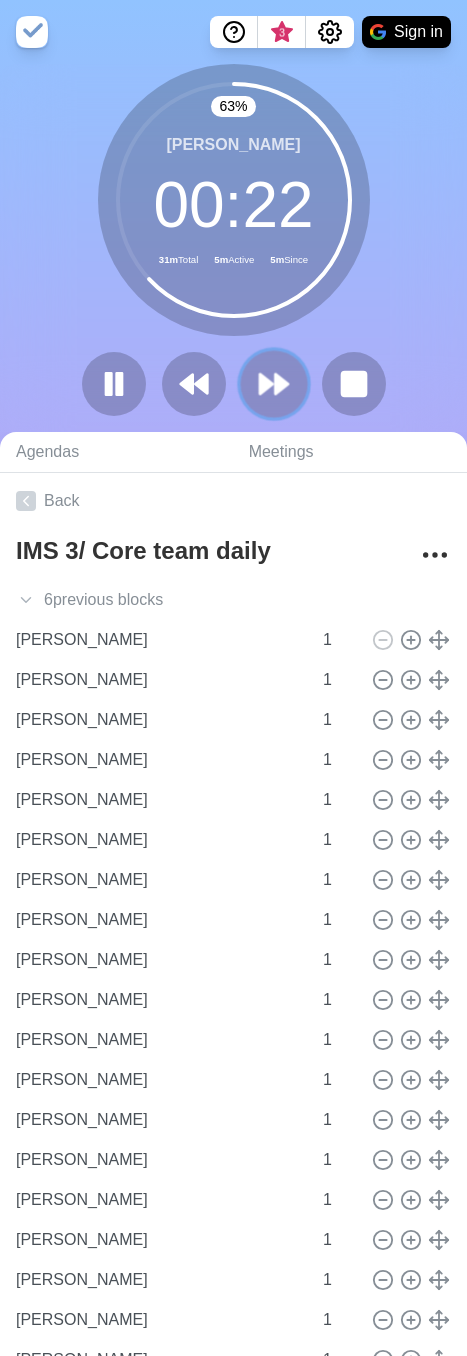 click 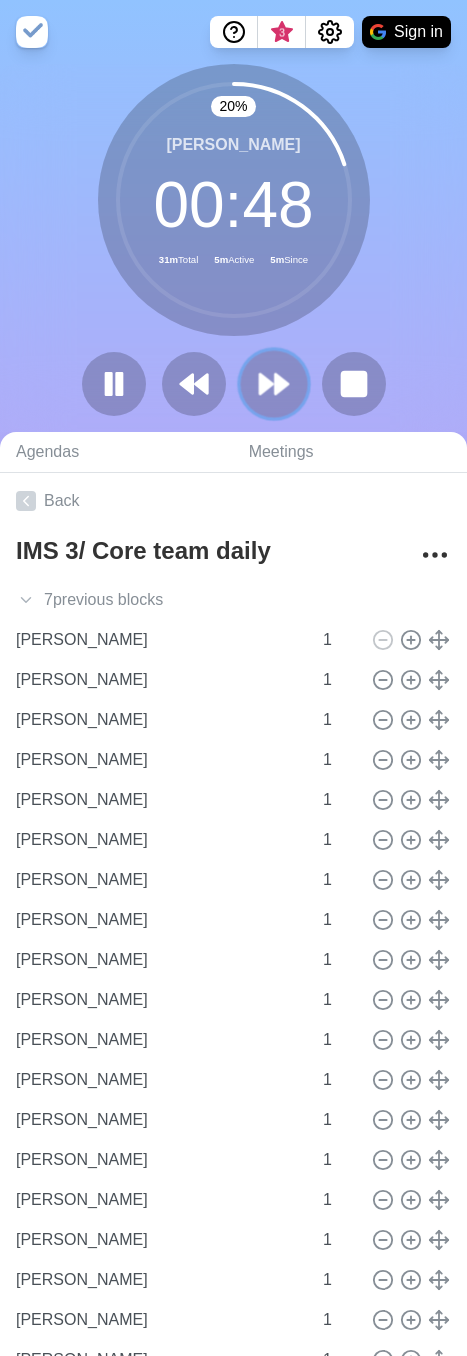 click 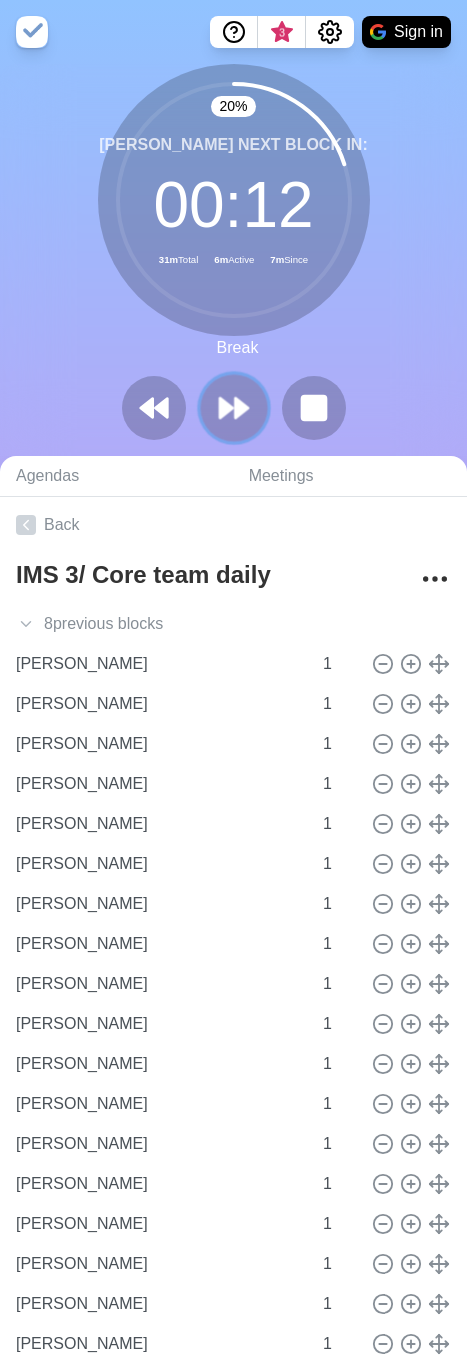 click 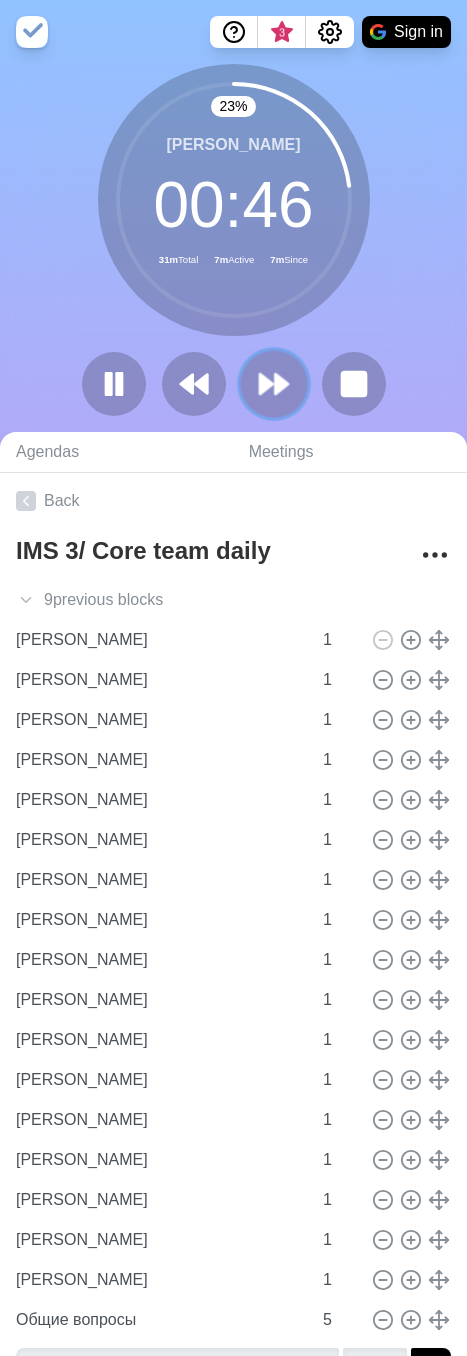 click 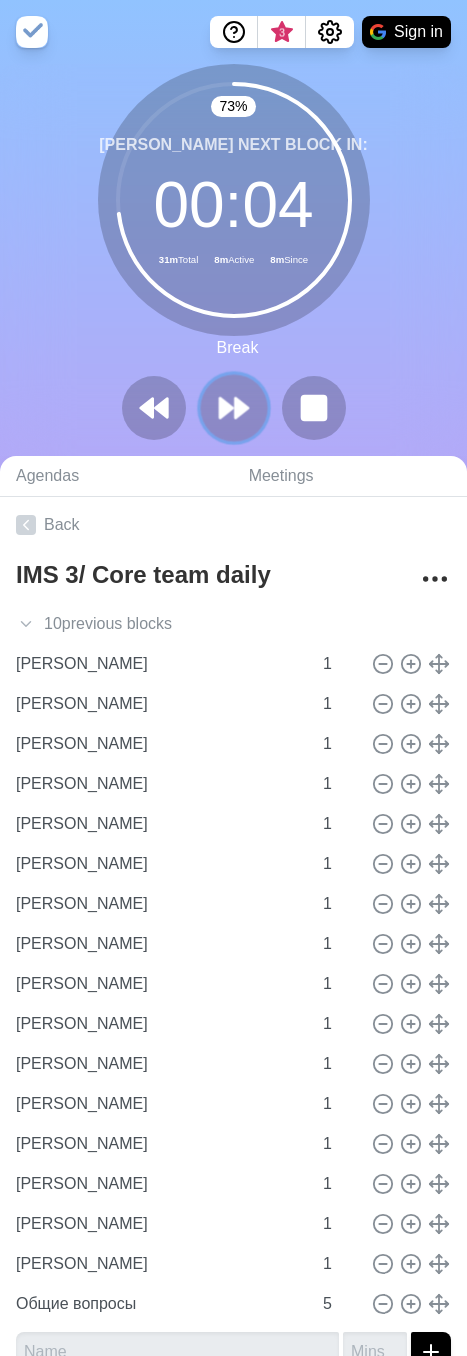 click 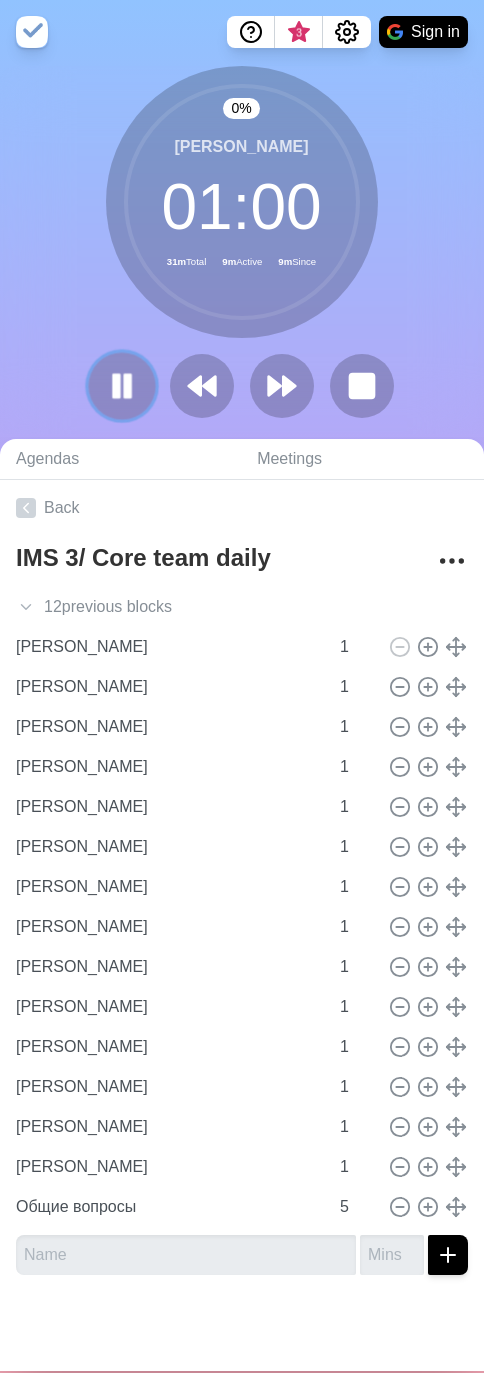 click 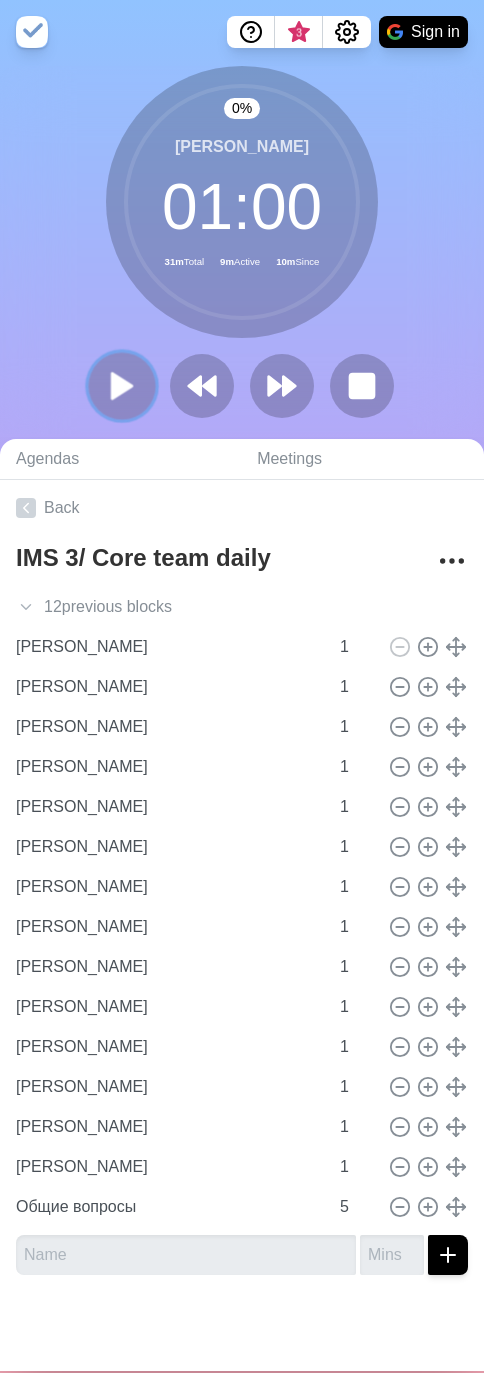 click 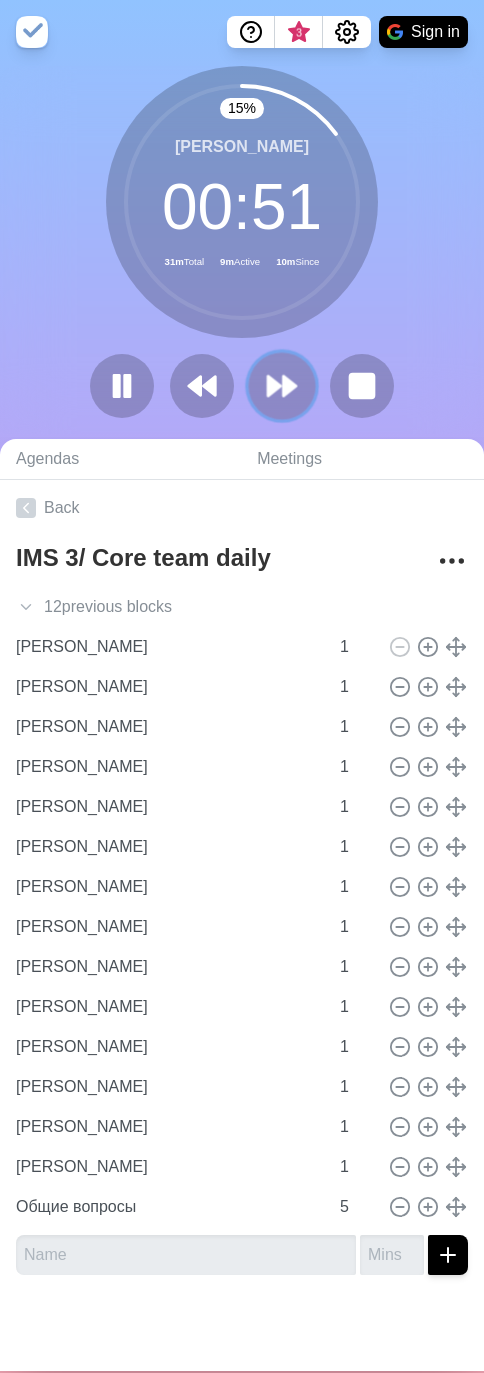 click 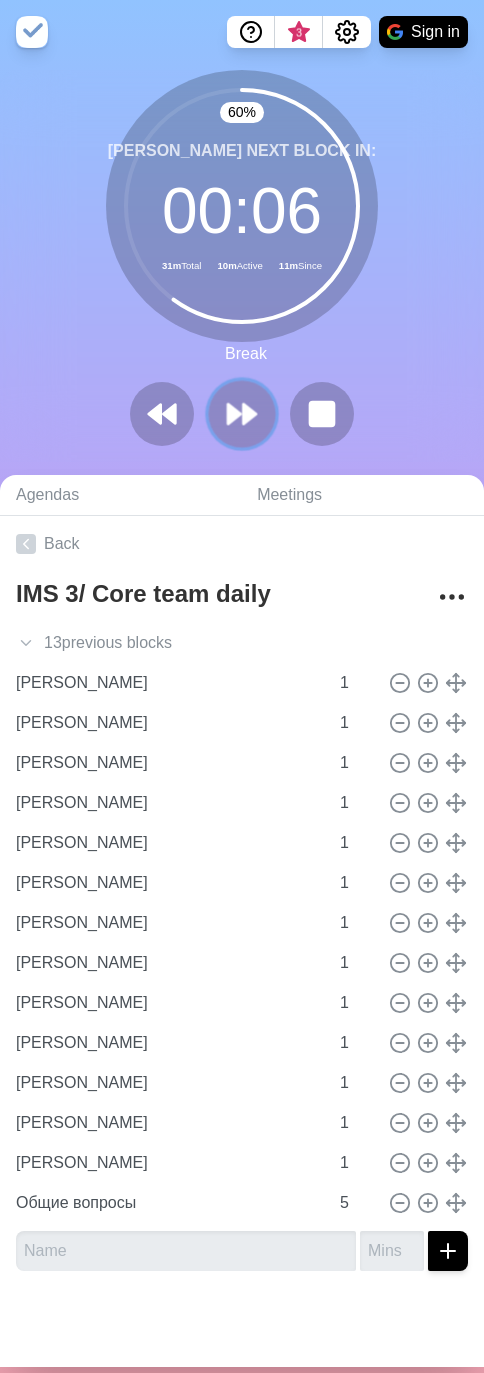 click 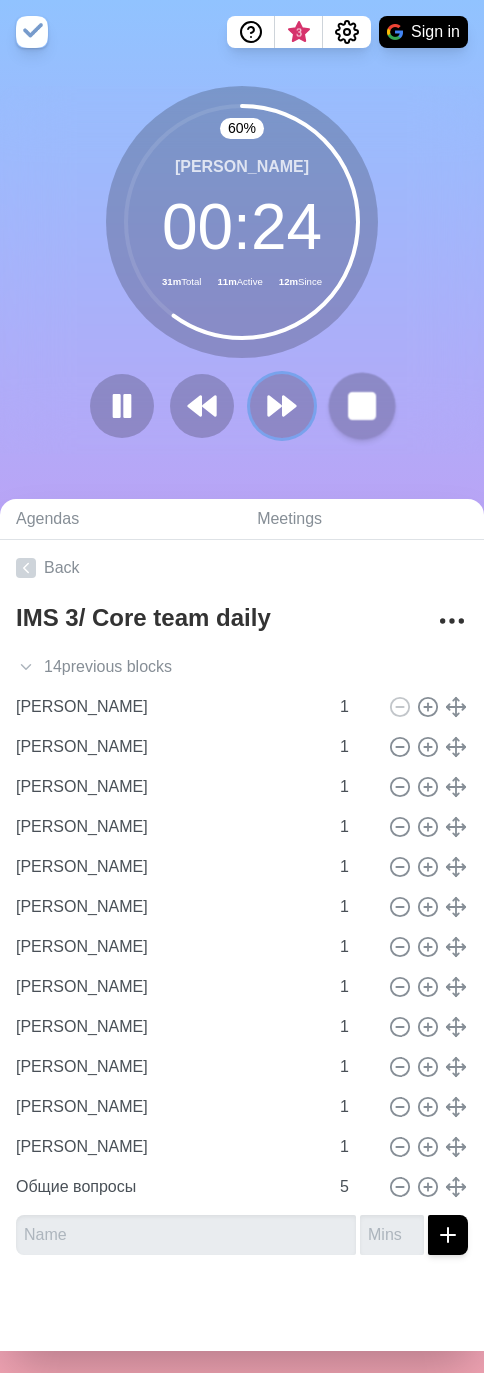 drag, startPoint x: 265, startPoint y: 418, endPoint x: 324, endPoint y: 413, distance: 59.211487 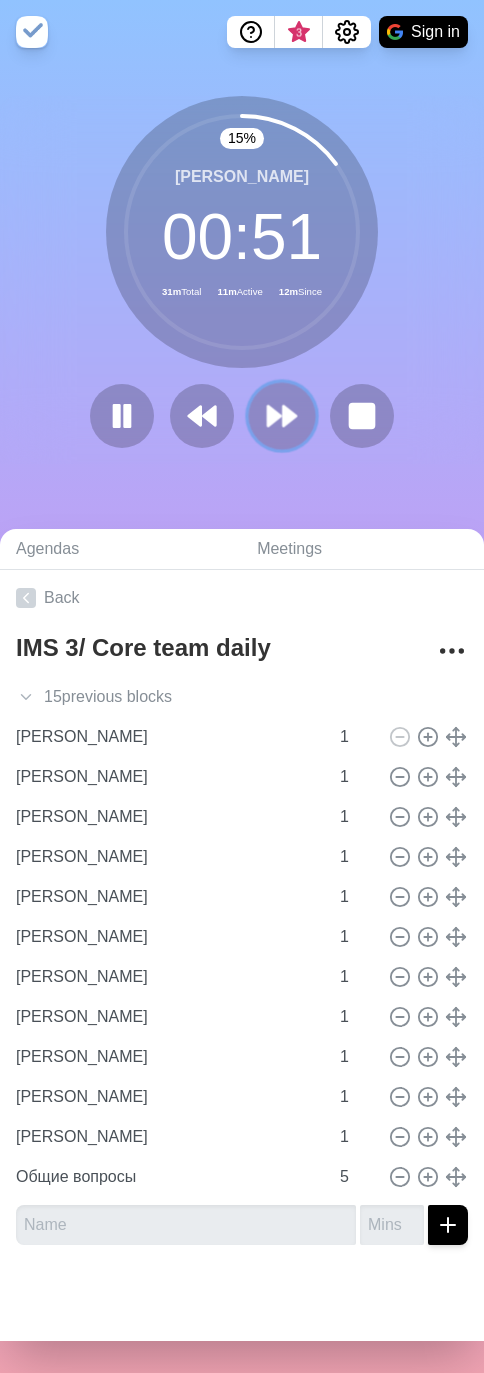 click 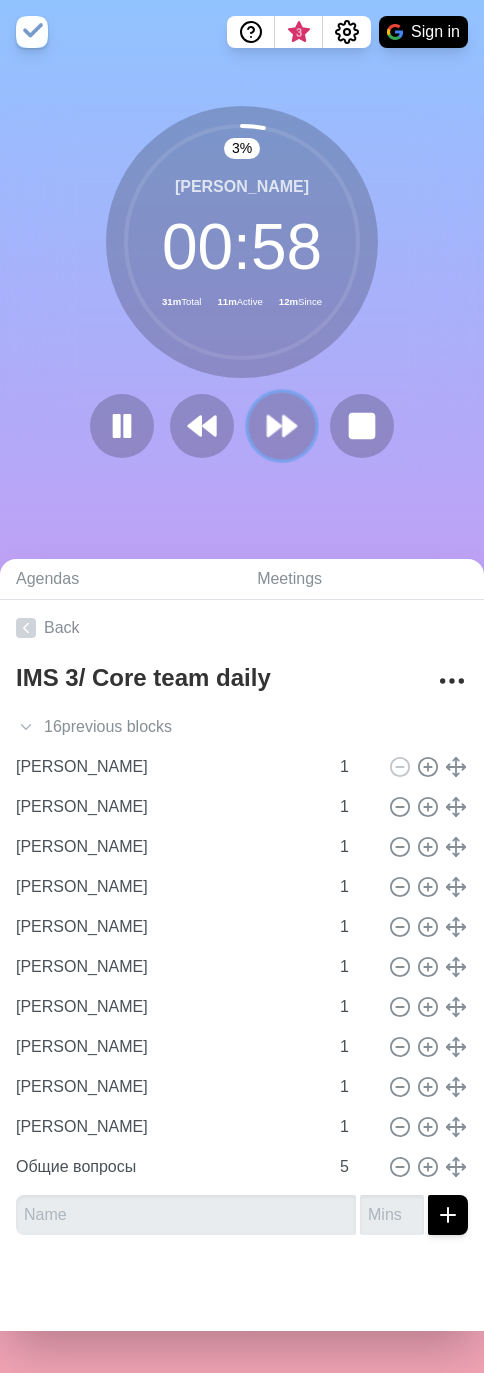 click 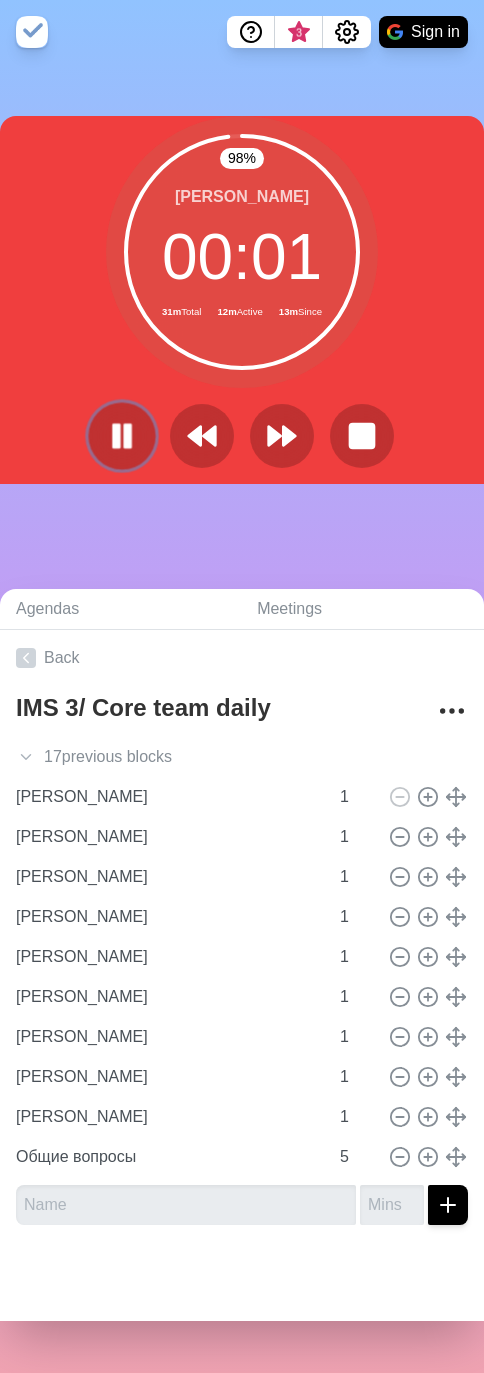 click 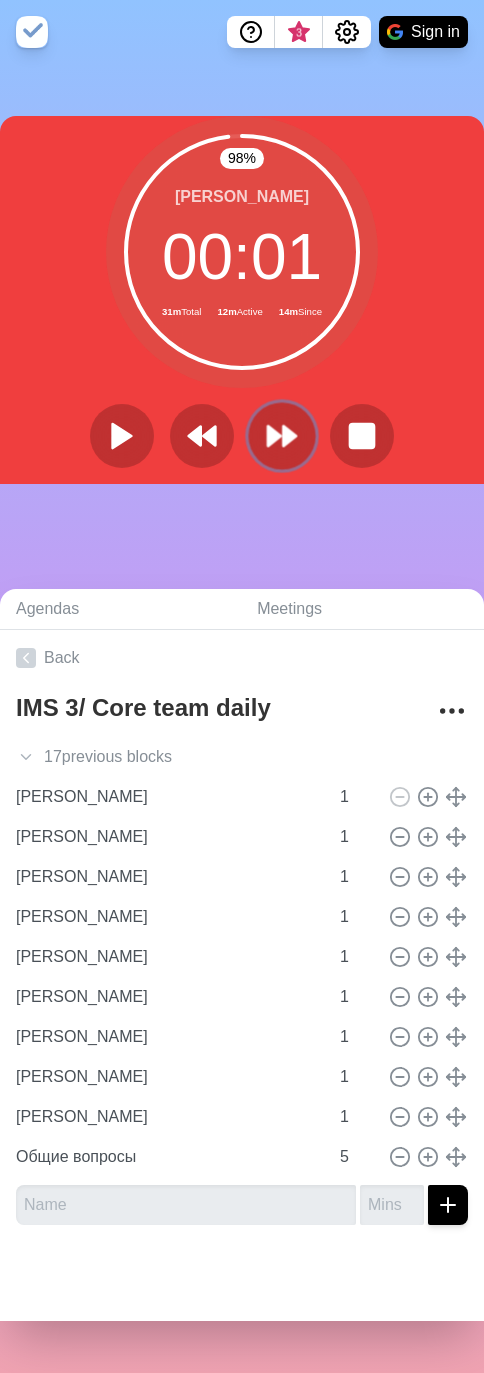click 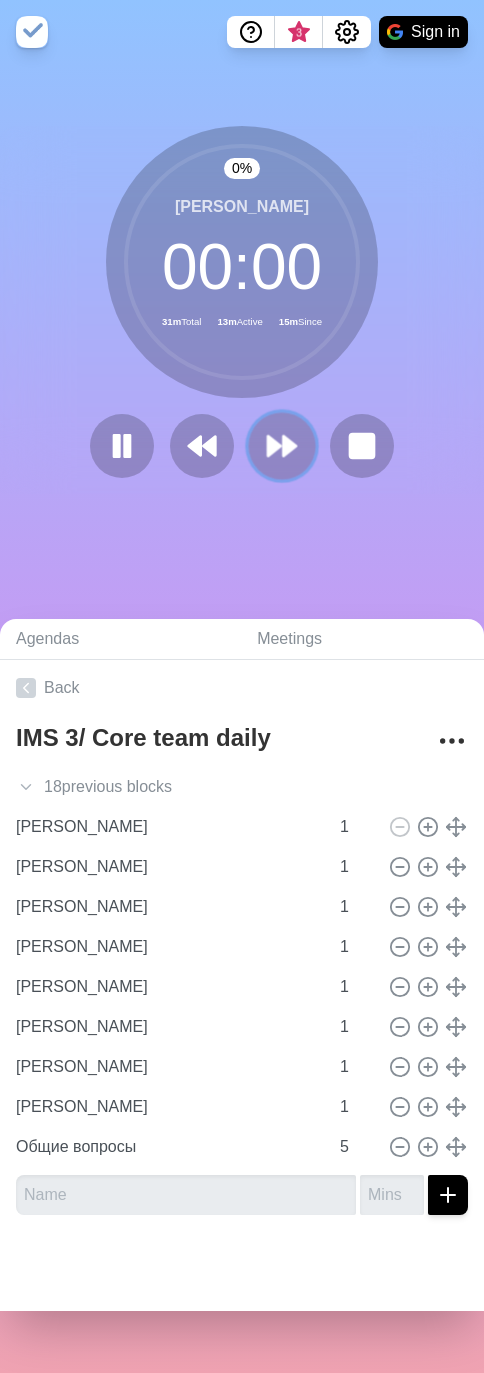 click 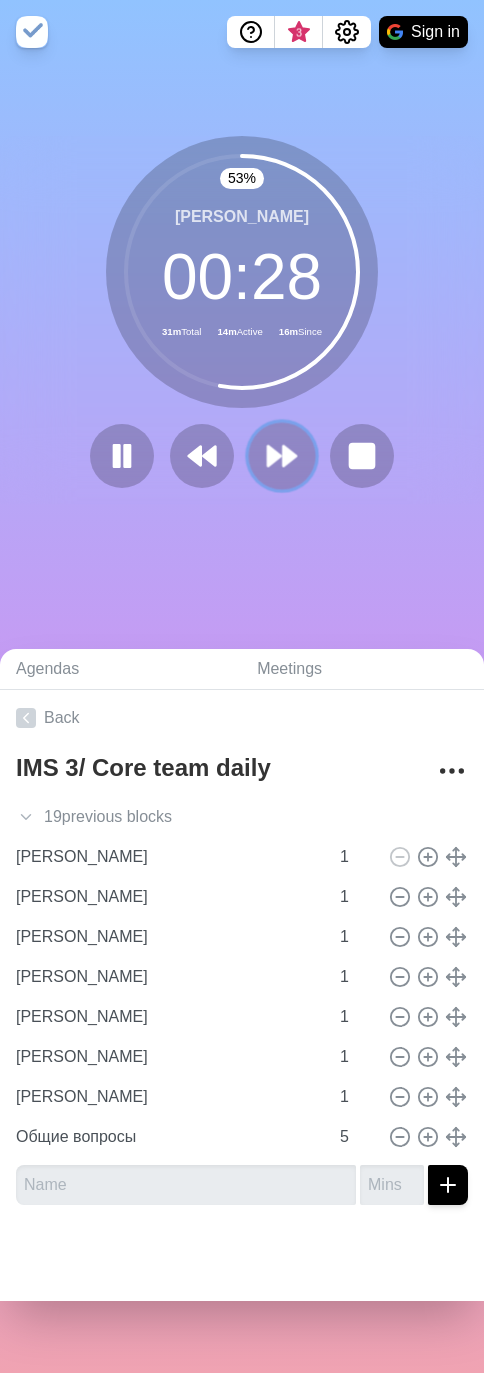click 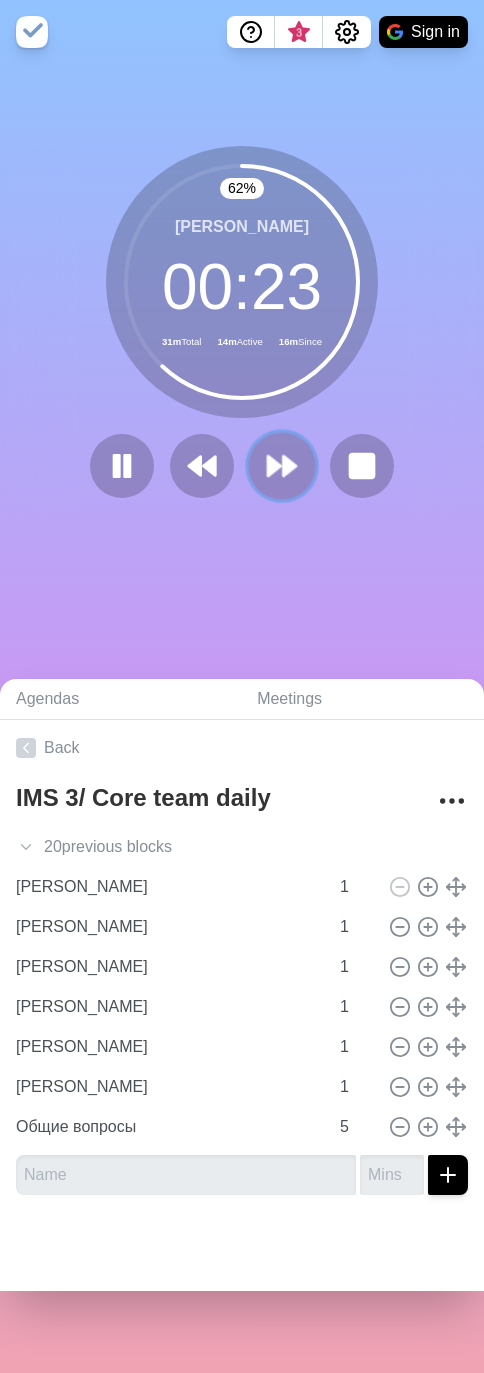 click 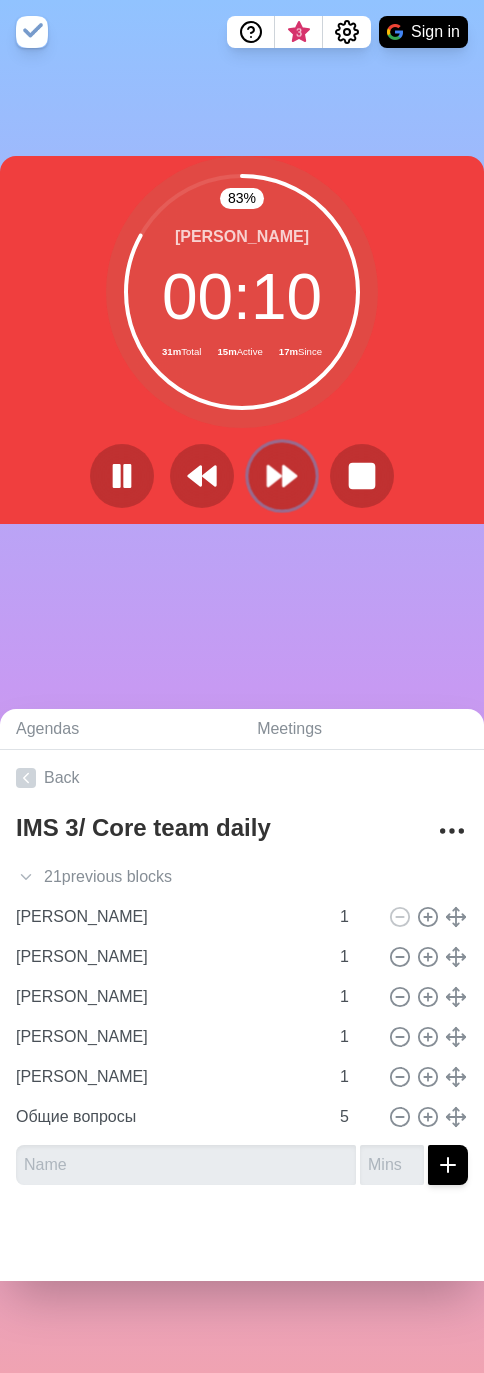 click 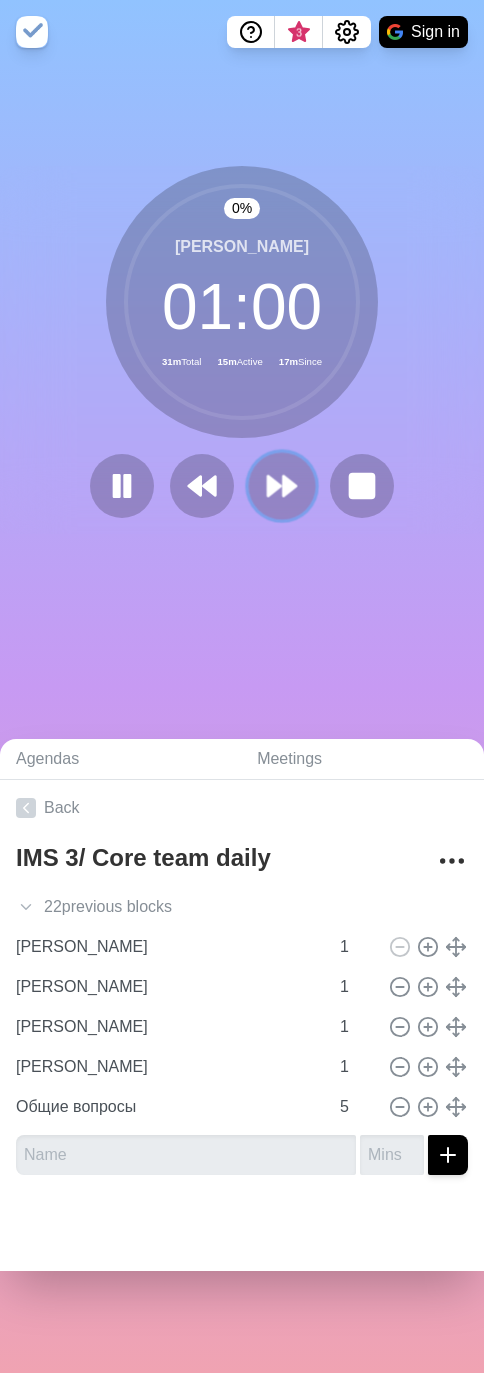 click at bounding box center [281, 486] 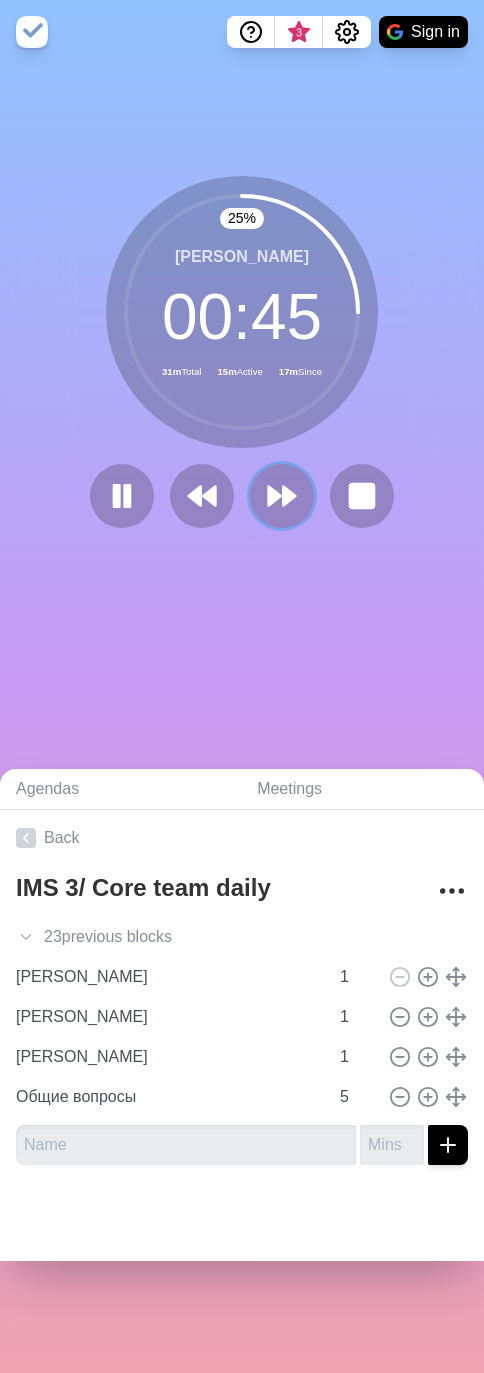 drag, startPoint x: 262, startPoint y: 493, endPoint x: 440, endPoint y: 500, distance: 178.13759 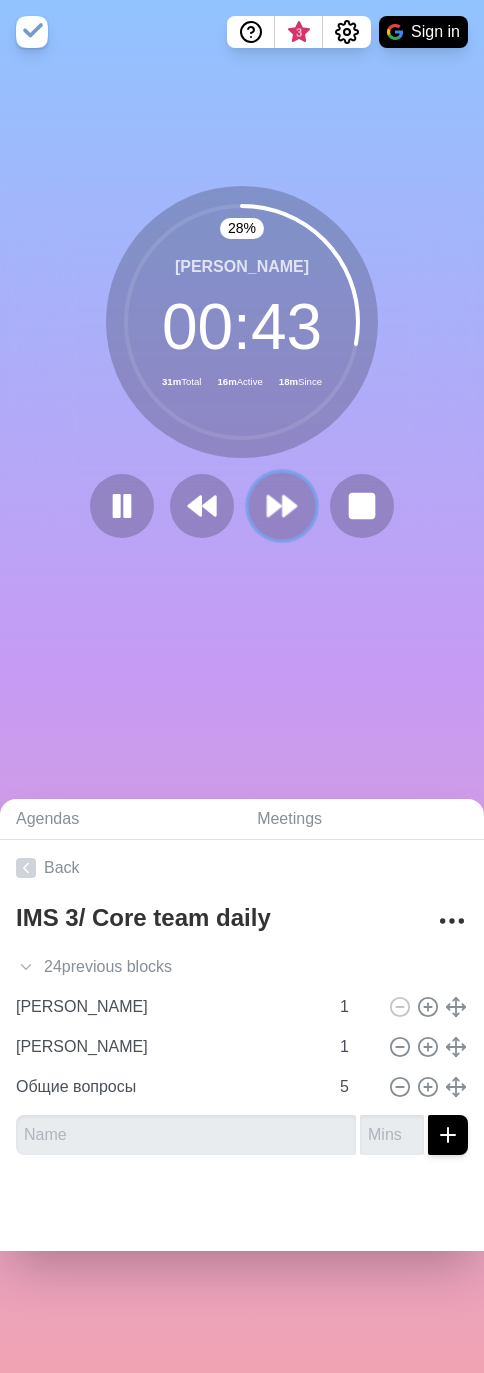 click 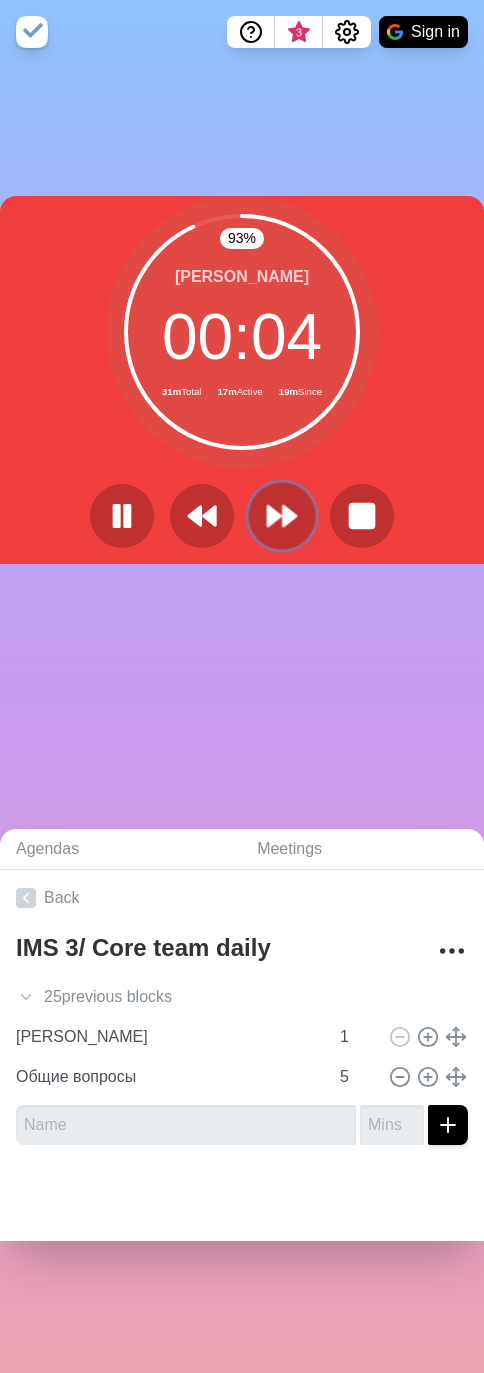 click 